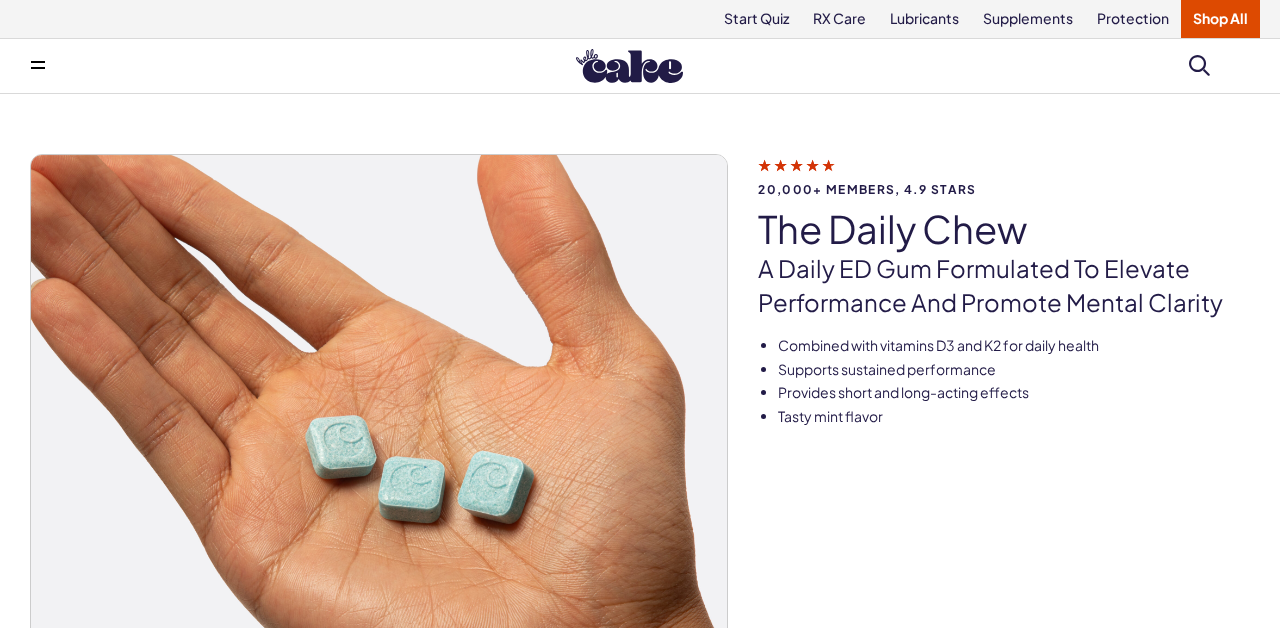 scroll, scrollTop: 0, scrollLeft: 0, axis: both 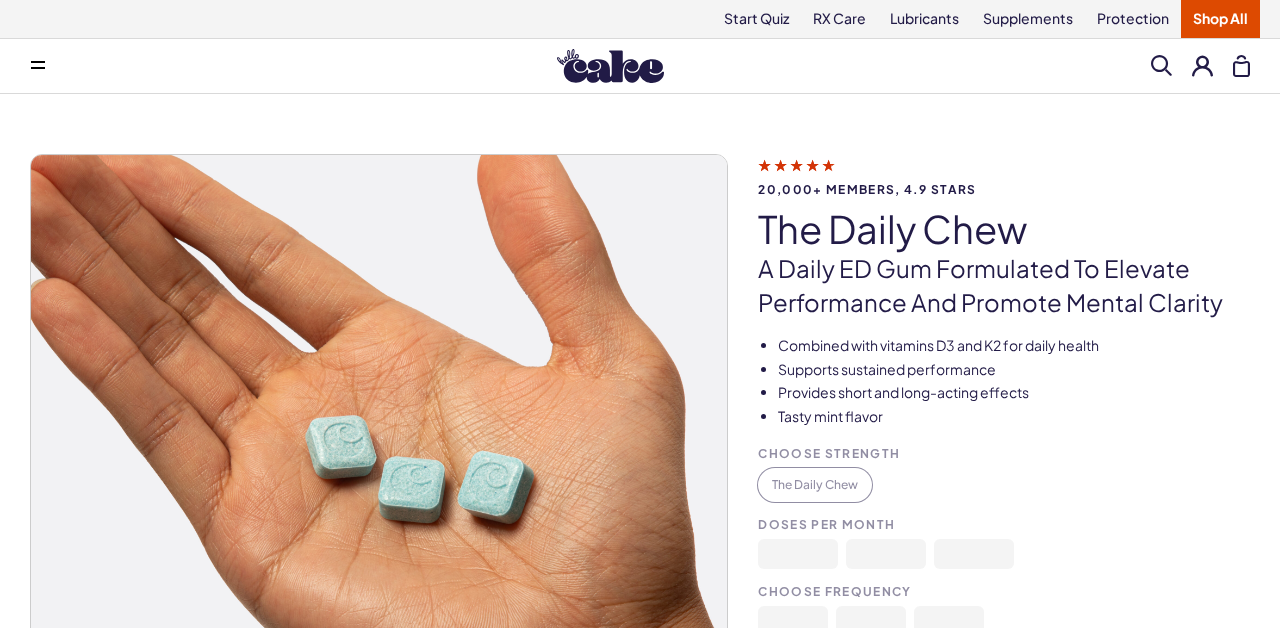click on "Choose Strength The Daily Chew Doses per Month Choose Frequency Add to Cart" at bounding box center (1004, 578) 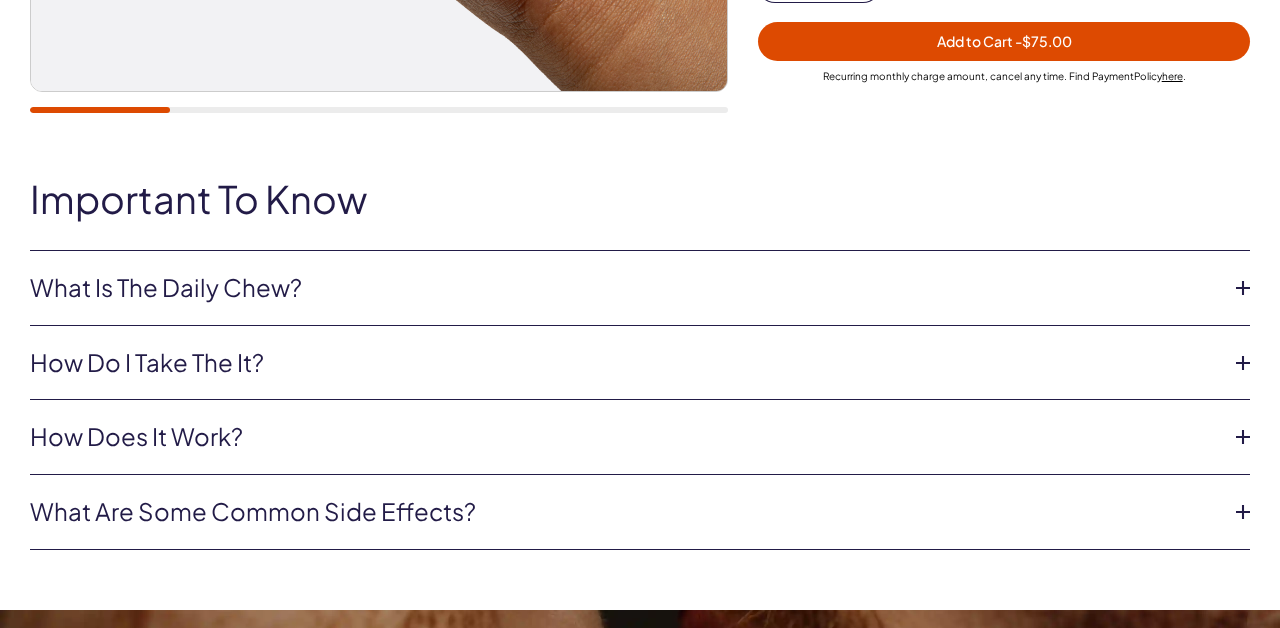 scroll, scrollTop: 800, scrollLeft: 0, axis: vertical 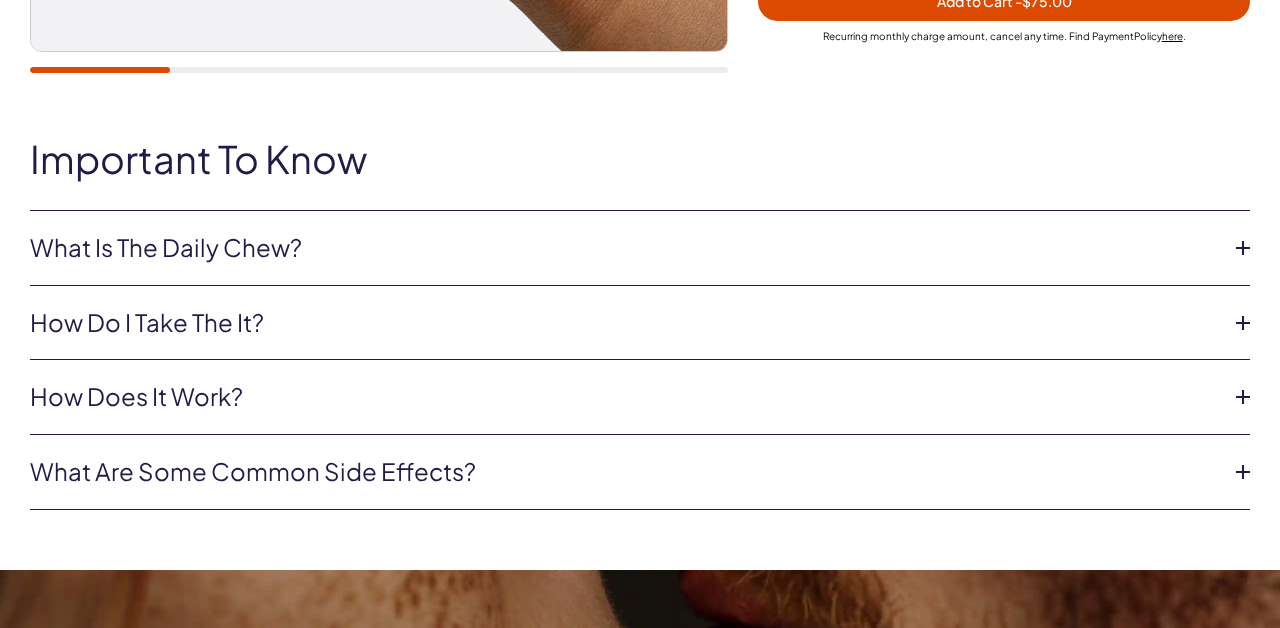 click on "What Is The Daily Chew?" at bounding box center (624, 248) 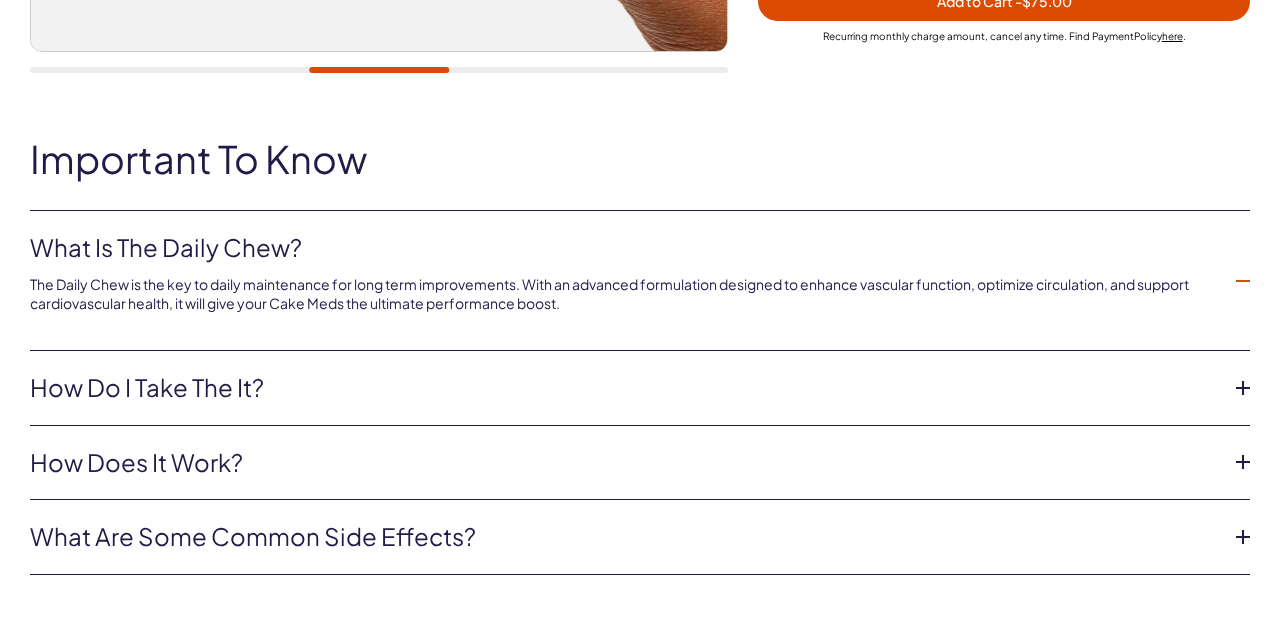 click on "What Is The Daily Chew?" at bounding box center (624, 248) 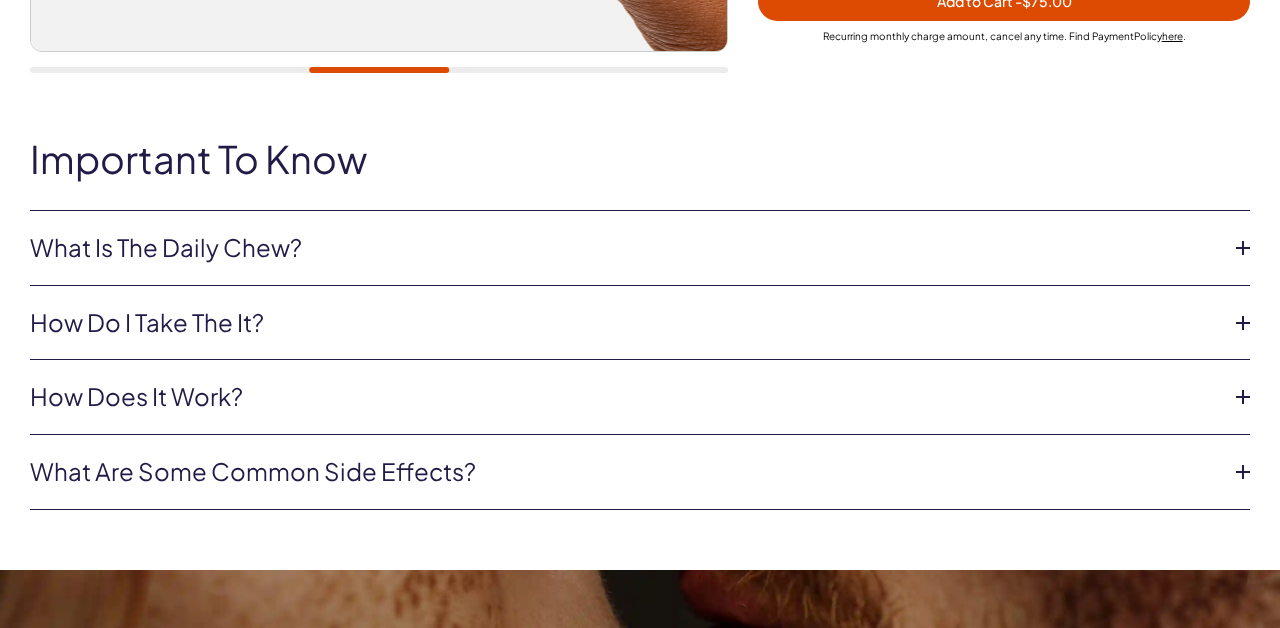 click on "How do i take the it?" at bounding box center (624, 248) 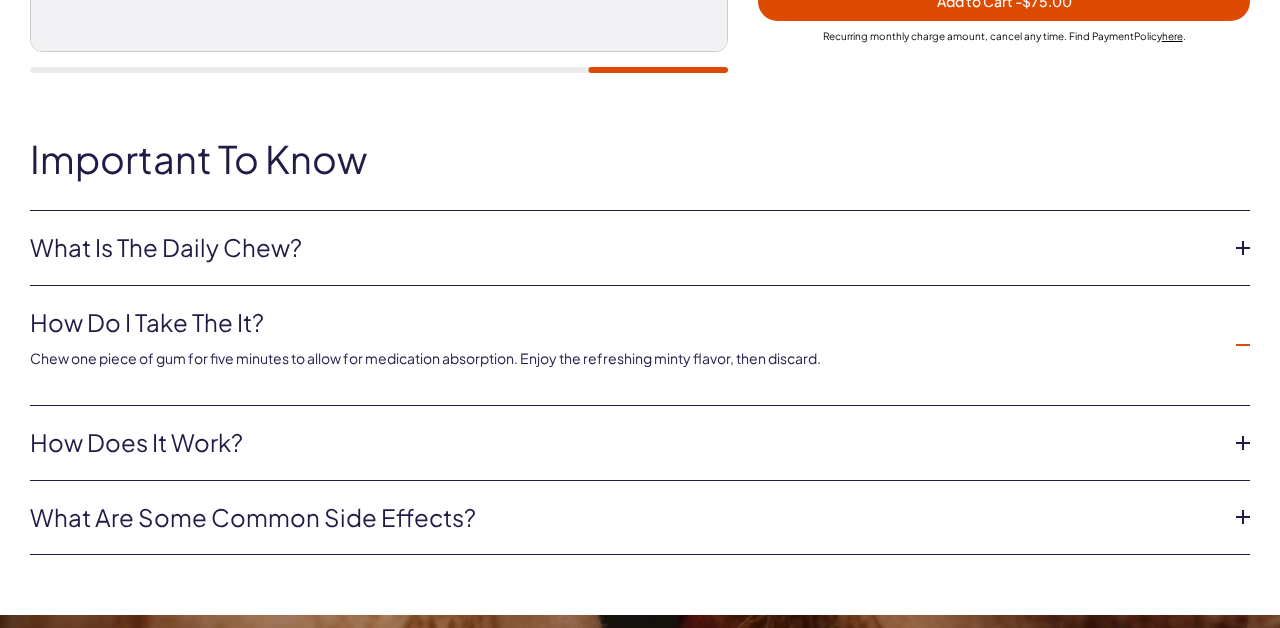 click on "How do i take the it?" at bounding box center (624, 323) 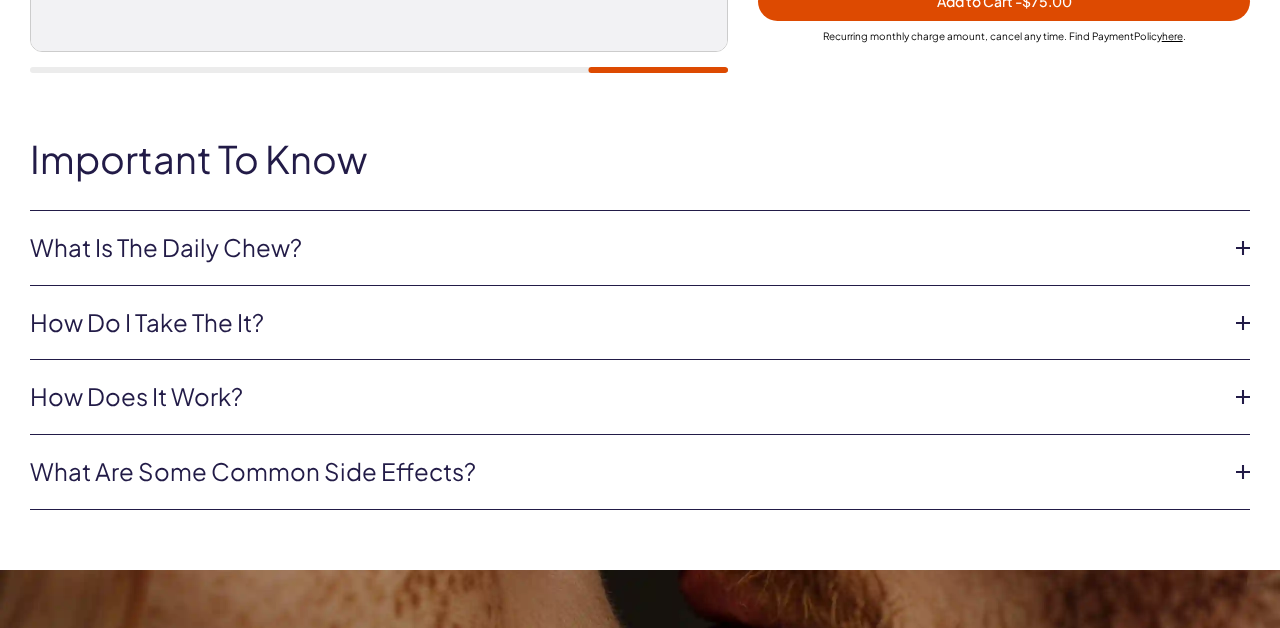 click on "How Does it Work?" at bounding box center (624, 248) 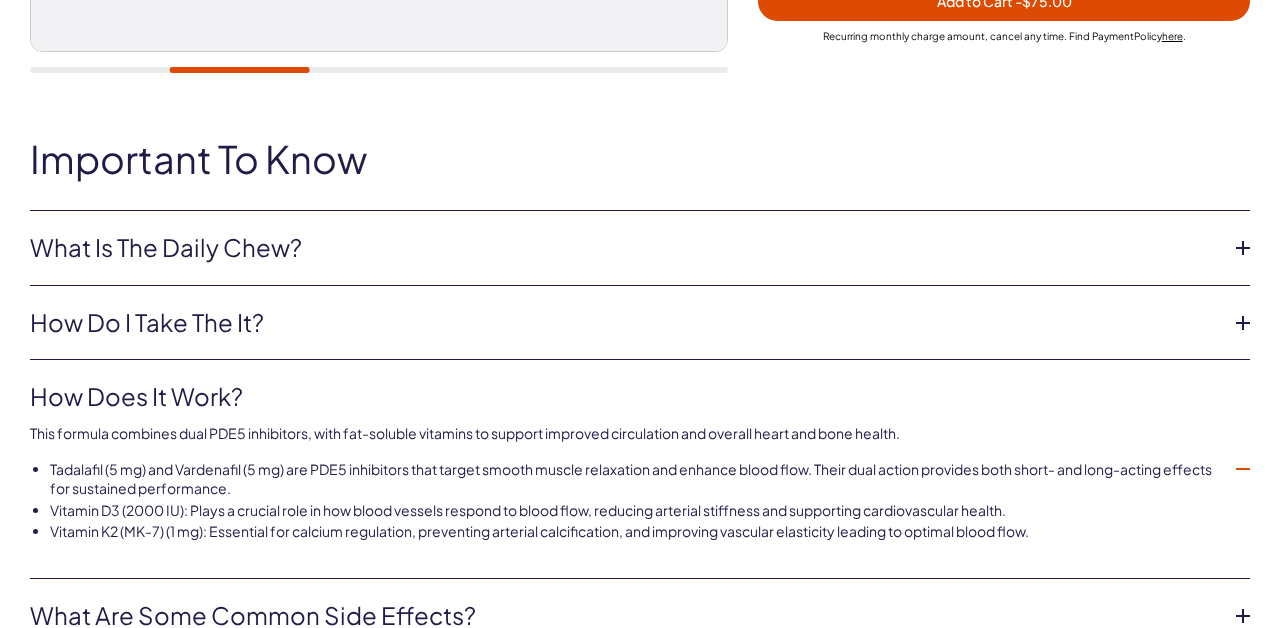 click at bounding box center [1243, 469] 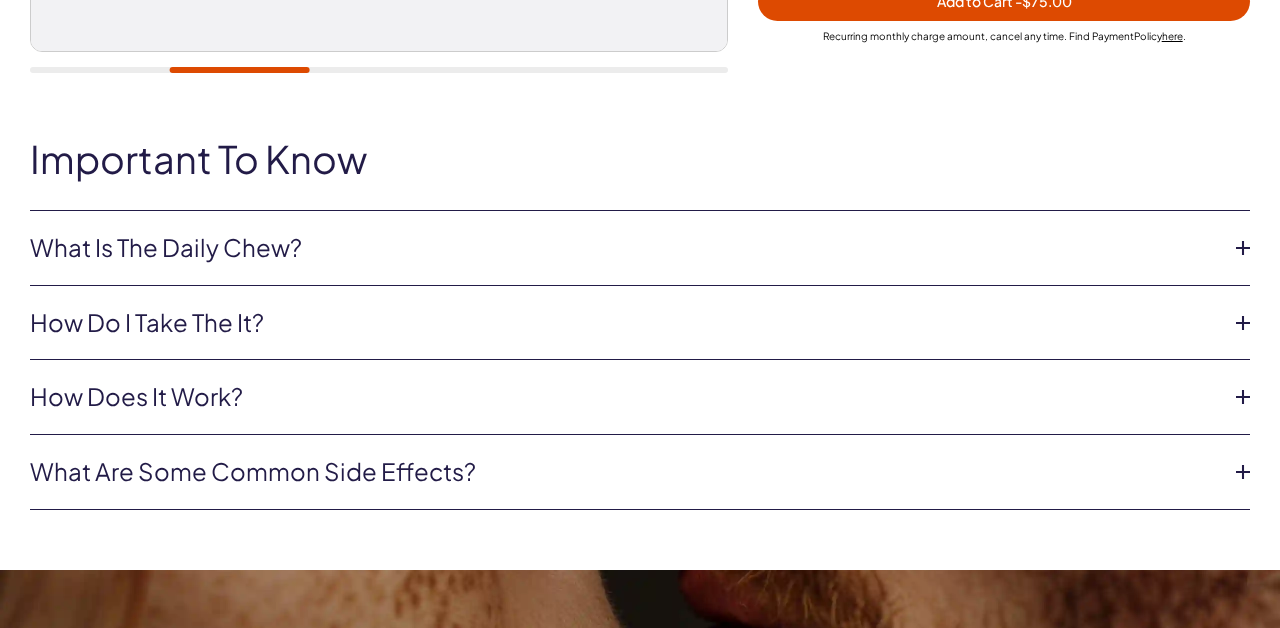 click at bounding box center [1243, 248] 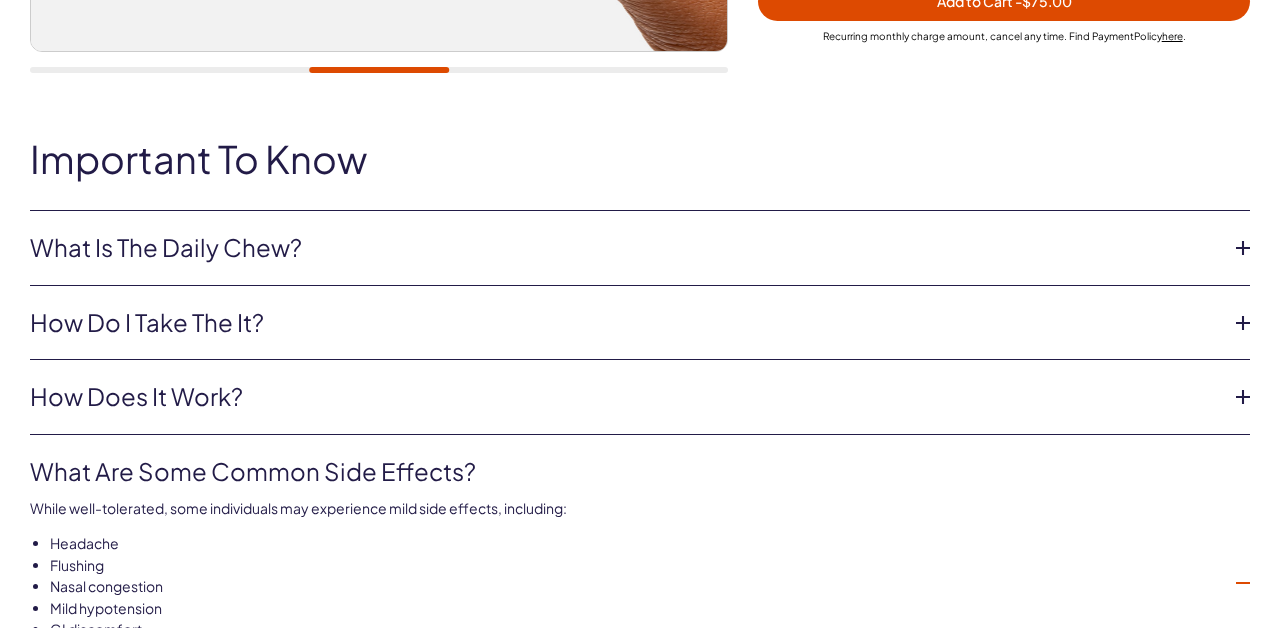 click on "While well-tolerated, some individuals may experience mild side effects, including:
Headache
Flushing
Nasal congestion
Mild hypotension
GI discomfort
Avoid concurrent use with nitrates or other medications that affect blood pressure, as this may result in severe hypotension. Consultation with a healthcare professional is recommended, particularly for individuals with pre-existing cardiovascular conditions or those on multiple circulatory medications." at bounding box center [0, 0] 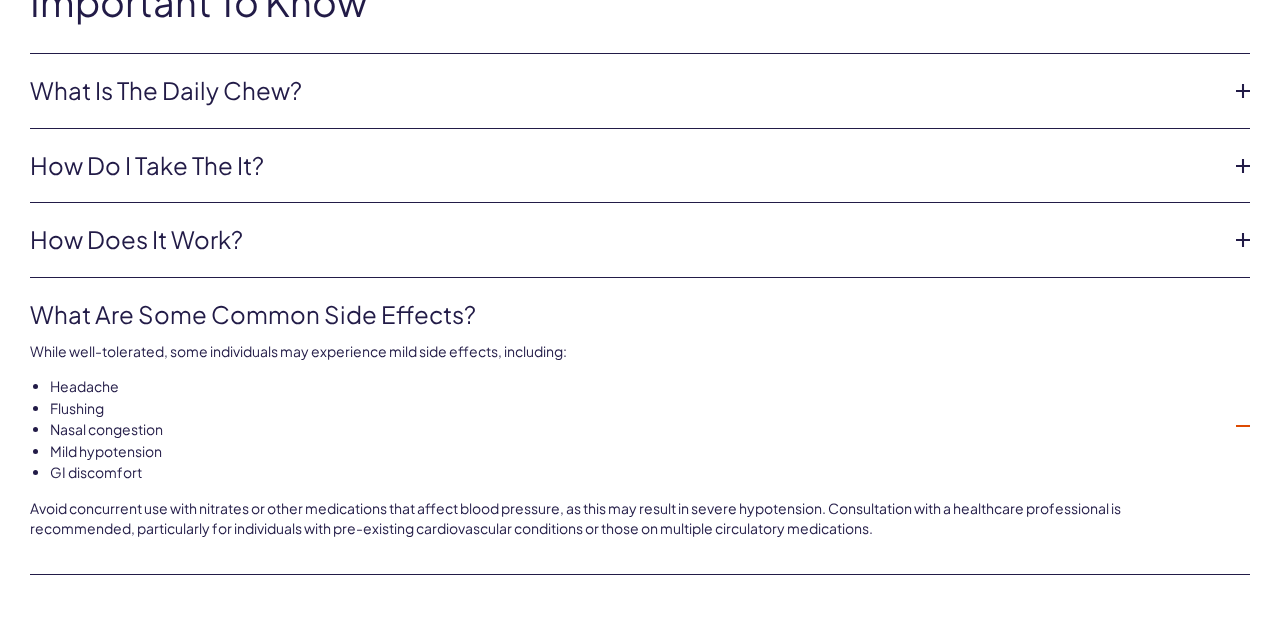 scroll, scrollTop: 960, scrollLeft: 0, axis: vertical 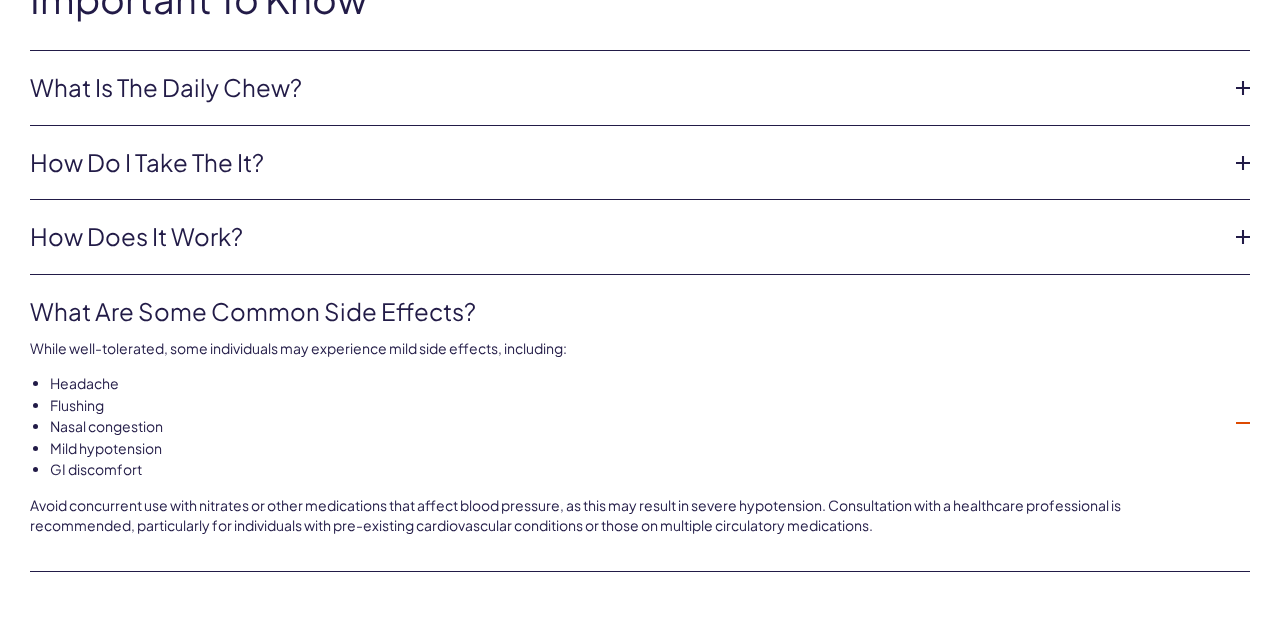 click at bounding box center [1243, 423] 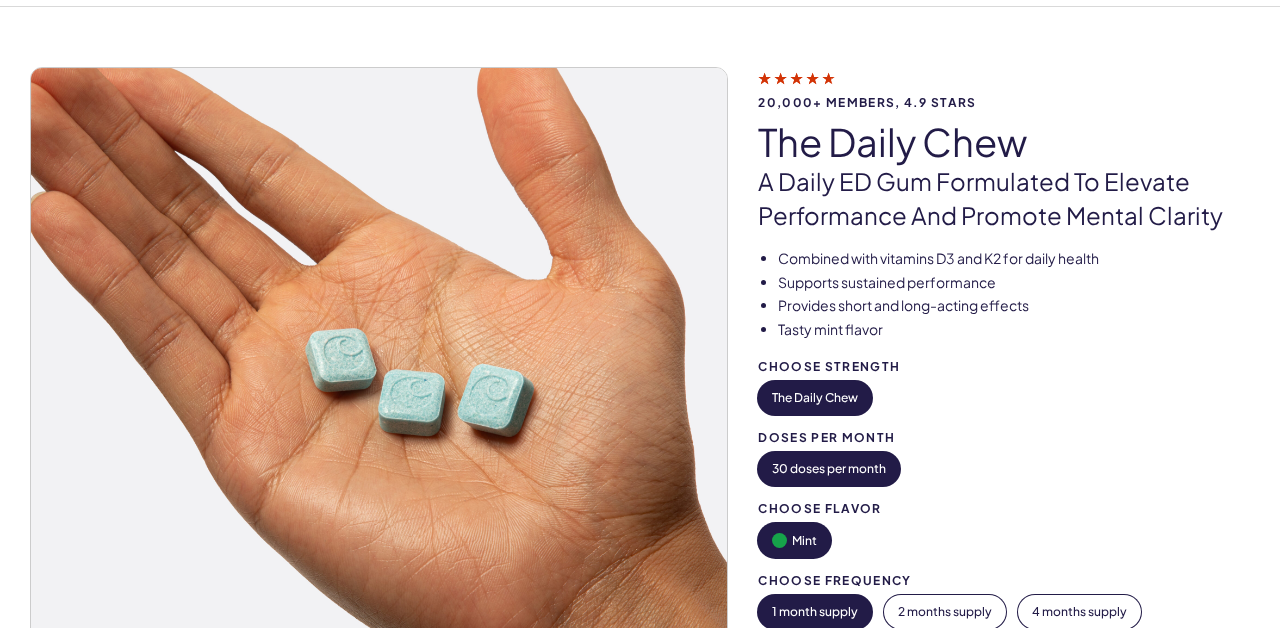 scroll, scrollTop: 0, scrollLeft: 0, axis: both 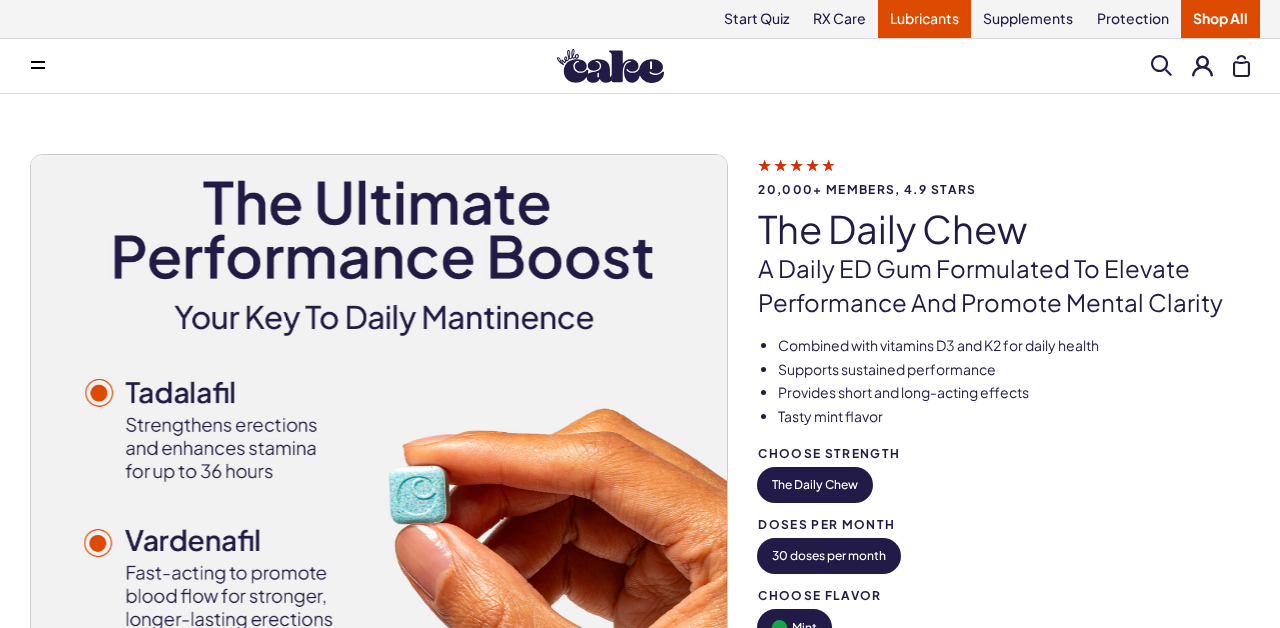 click on "Lubricants" at bounding box center [924, 19] 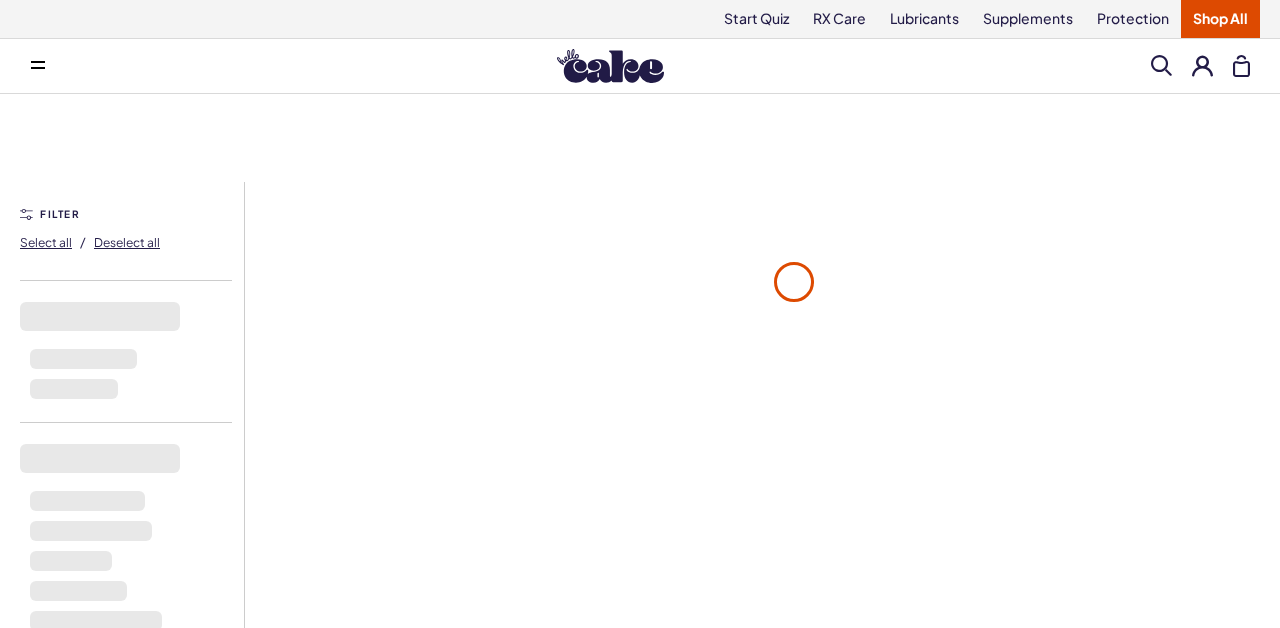 scroll, scrollTop: 0, scrollLeft: 0, axis: both 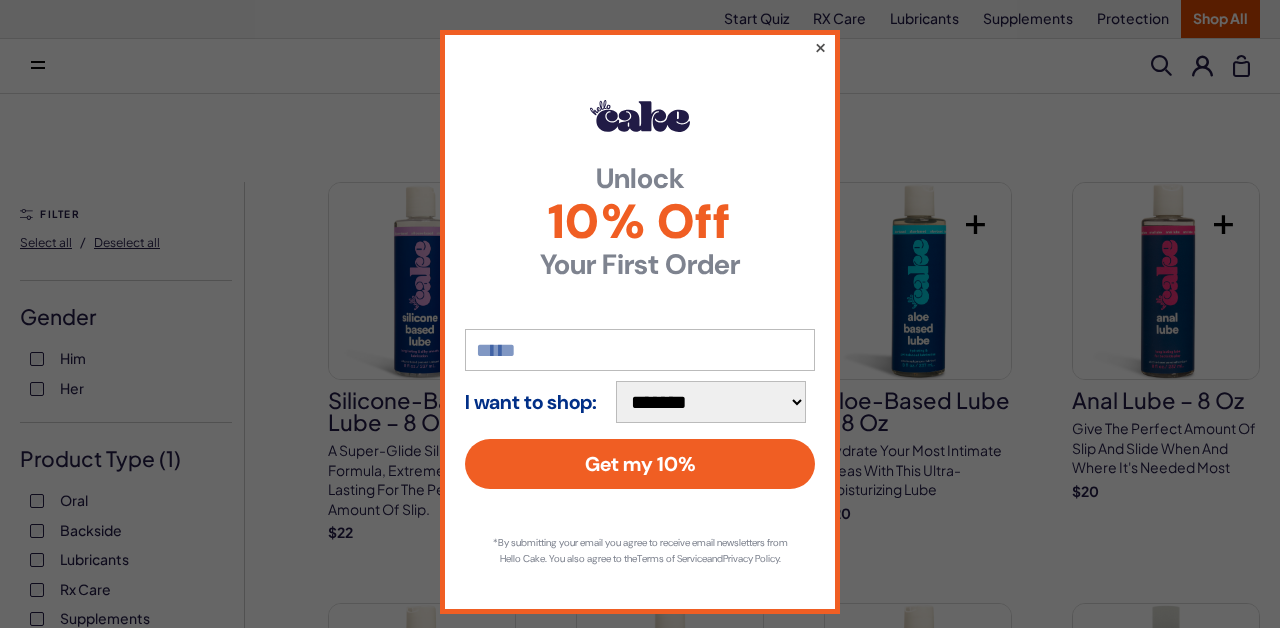 click on "×" at bounding box center (820, 47) 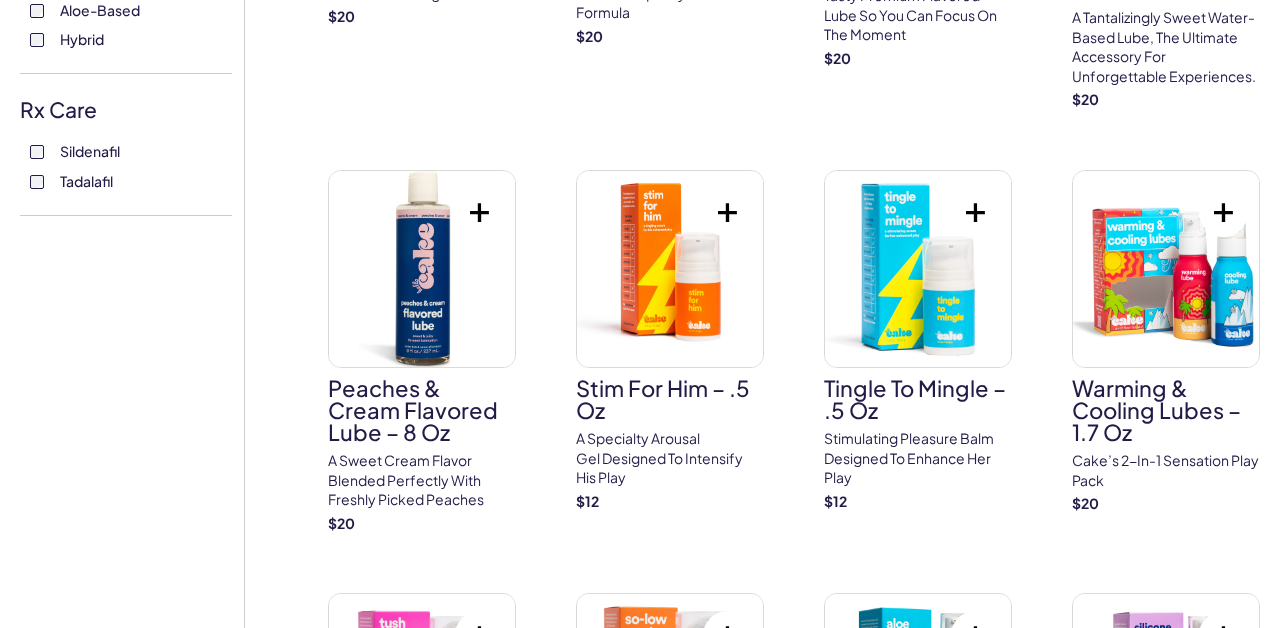 scroll, scrollTop: 920, scrollLeft: 0, axis: vertical 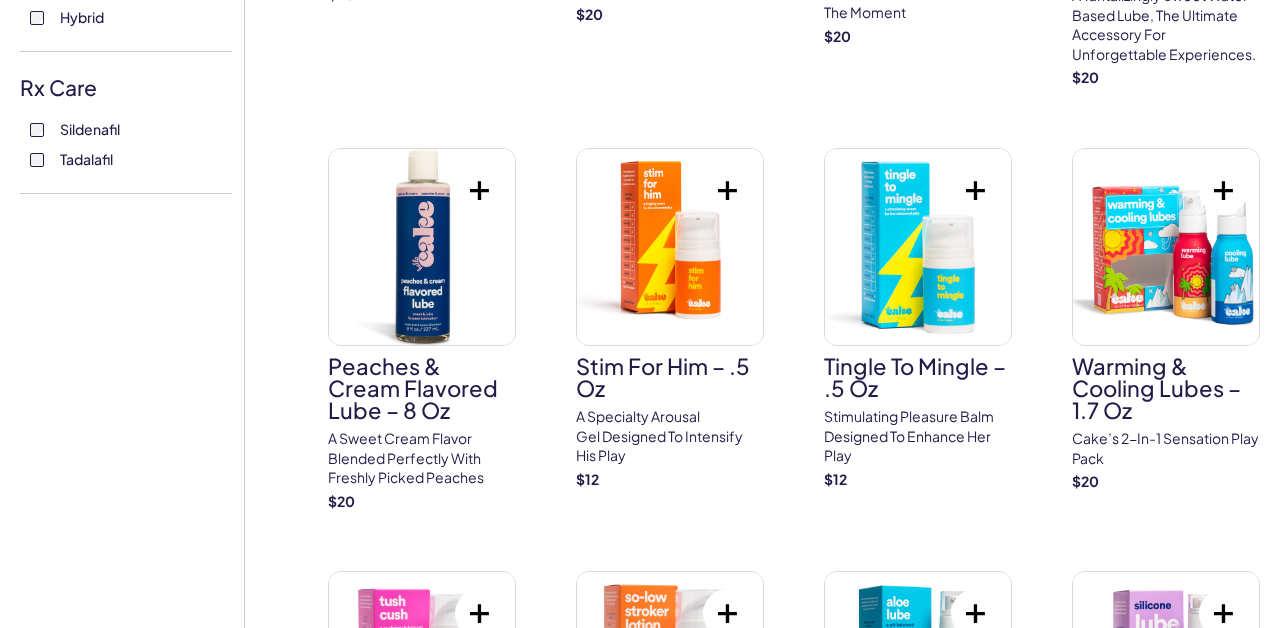 click on "Silicone-Based Lube – 8 oz A super-glide silicone formula, extremely long-lasting for the perfect amount of slip.
$ 22 Water-Based Lube – 8 oz A clean, water-based formula, pH-balanced to help ease discomfort and increase pleasure
$ 15 Aloe-Based Lube – 8 oz Hydrate your most intimate areas with this ultra-moisturizing lube  $ 20 Anal Lube – 8 oz Give the perfect amount of slip and slide when and where it's needed most $ 20 Stroker Lube – 8 oz A hybrid formula designed for your stroking pleasure $ 20 Hybrid Lube – 8 oz A personal lubricating jelly with a unique hybrid formula  $ 20 Vanilla Chai Flavored Lube – 8 oz Tasty premium flavored lube so you can focus on the moment $ 20 Strawberry Shortcake Flavored Lube – 8 oz A tantalizingly sweet water-based lube, the ultimate accessory for unforgettable experiences.  $ 20 Peaches & Cream Flavored Lube – 8 oz A sweet cream flavor blended perfectly with freshly picked peaches $ 20 Stim For Him – .5 oz $ 12 Tingle To Mingle – .5 oz $ 12 $ 20 $" at bounding box center [794, 488] 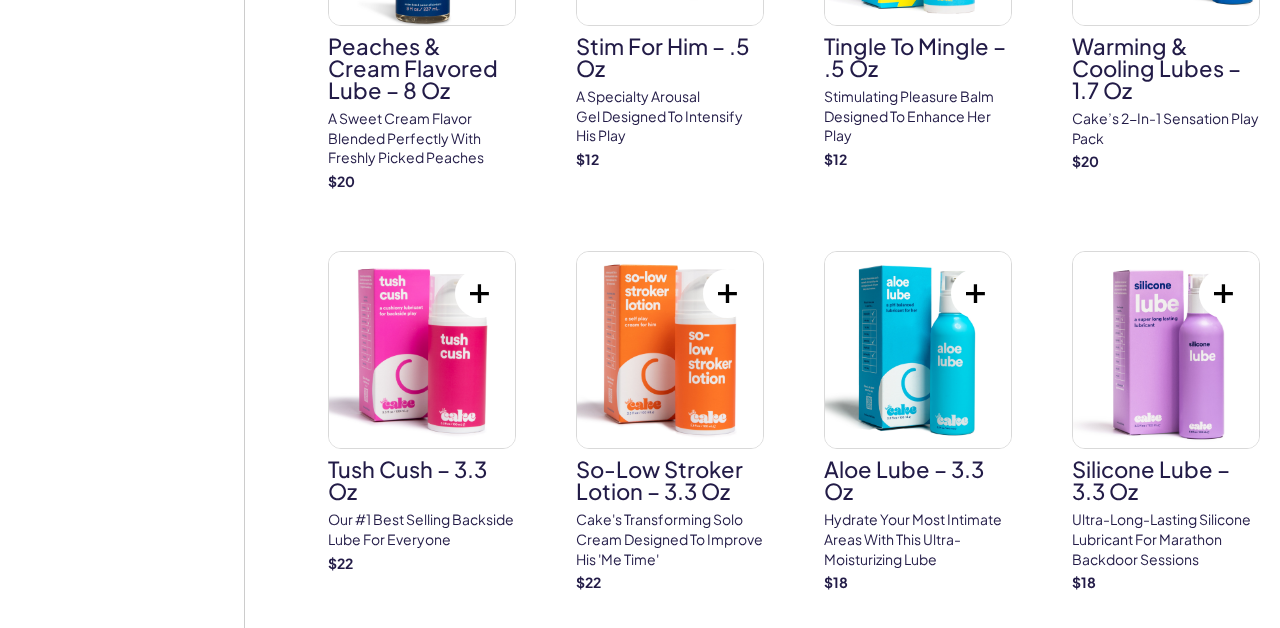 scroll, scrollTop: 1280, scrollLeft: 0, axis: vertical 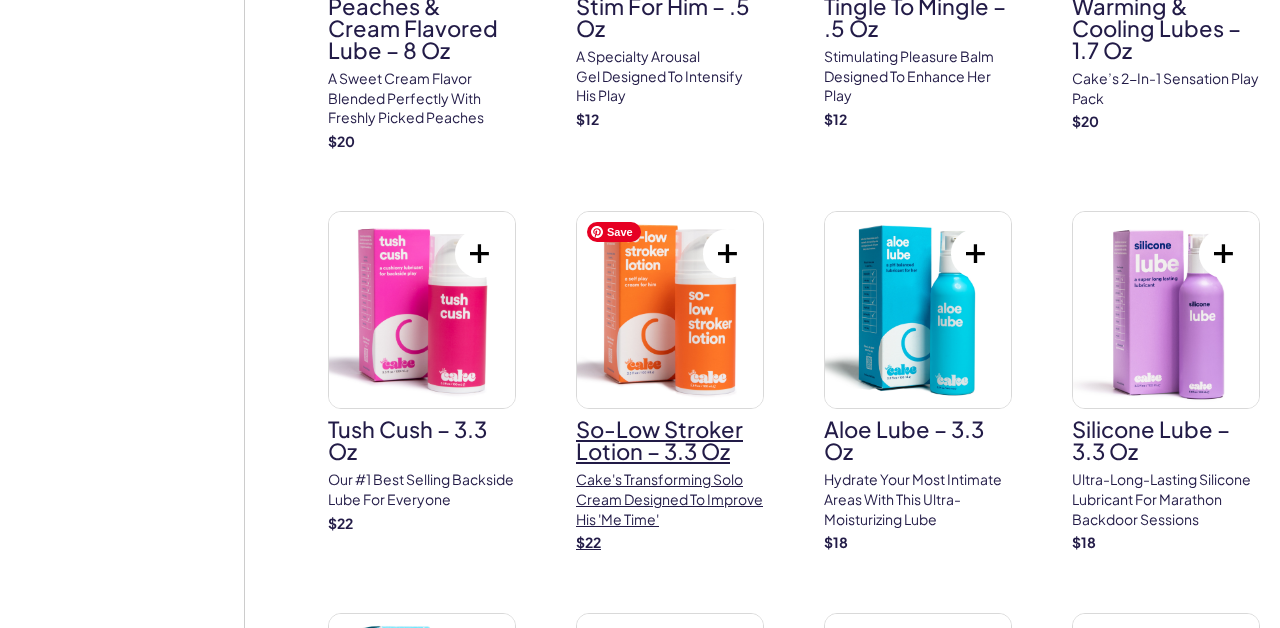 click at bounding box center (670, 310) 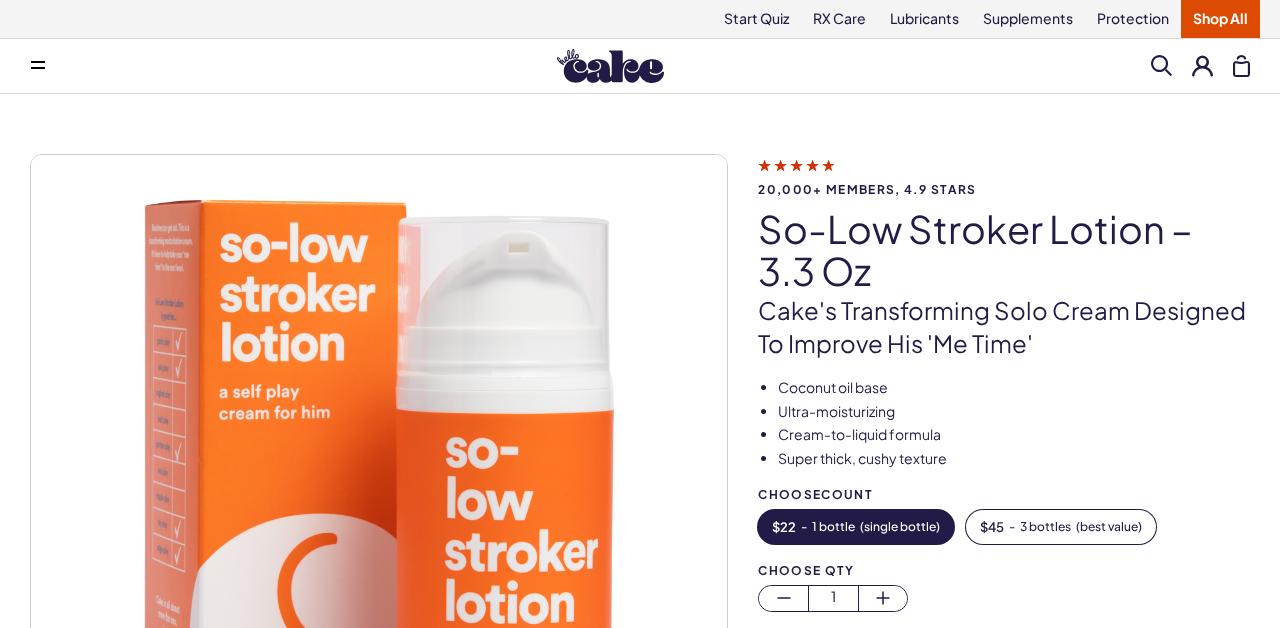 scroll, scrollTop: 0, scrollLeft: 0, axis: both 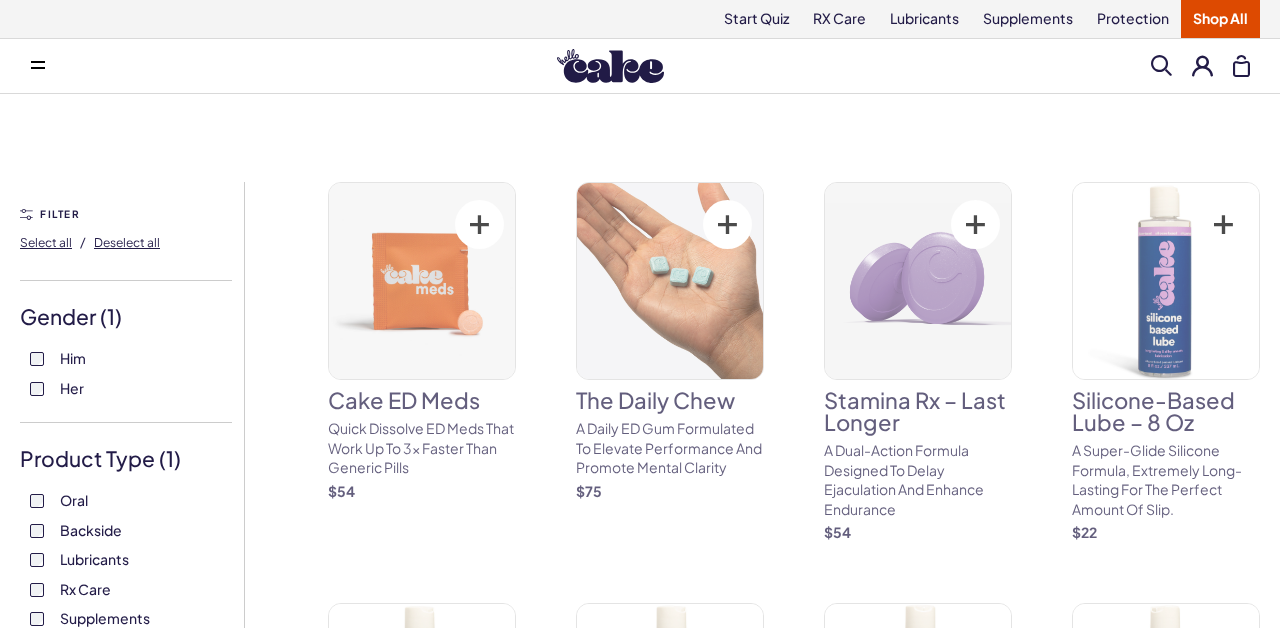 click on "49 results Filter Him Protection FILTER Select all / Deselect all Gender   ( 1 ) Him Her Product Type   ( 1 ) Oral Backside Lubricants Rx Care Supplements Protection Kits Pleasure Enhancers Devices Lubricants   Water-Based Silicone-Based Aloe-Based Hybrid Rx Care   Sildenafil Tadalafil View 49 items Cake ED Meds Quick dissolve ED Meds that work up to 3x faster than generic pills $ 54 The Daily Chew A Daily ED Gum Formulated To Elevate Performance And Promote Mental Clarity $ 75 Stamina Rx – Last Longer  A dual-action formula designed to delay ejaculation and enhance endurance $ 54 Silicone-Based Lube – 8 oz A super-glide silicone formula, extremely long-lasting for the perfect amount of slip.
$ 22 Water-Based Lube – 8 oz A clean, water-based formula, pH-balanced to help ease discomfort and increase pleasure
$ 15 Aloe-Based Lube – 8 oz Hydrate your most intimate areas with this ultra-moisturizing lube  $ 20 Anal Lube – 8 oz Give the perfect amount of slip and slide when and where it's needed most $" at bounding box center (640, 2811) 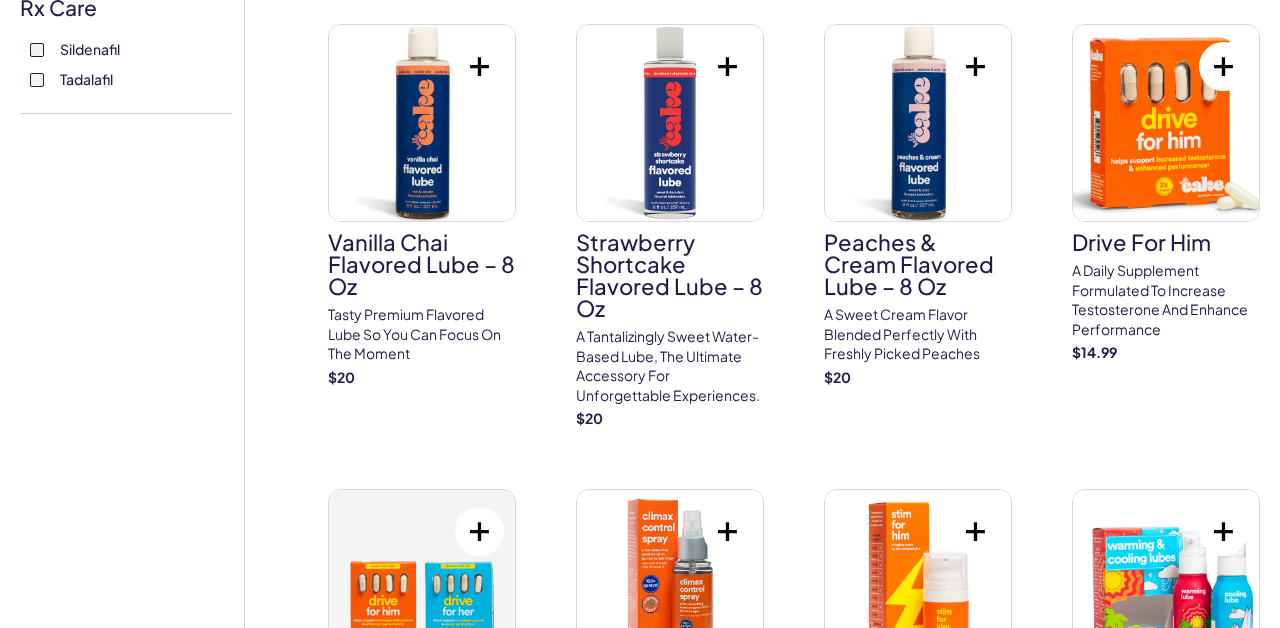 scroll, scrollTop: 1040, scrollLeft: 0, axis: vertical 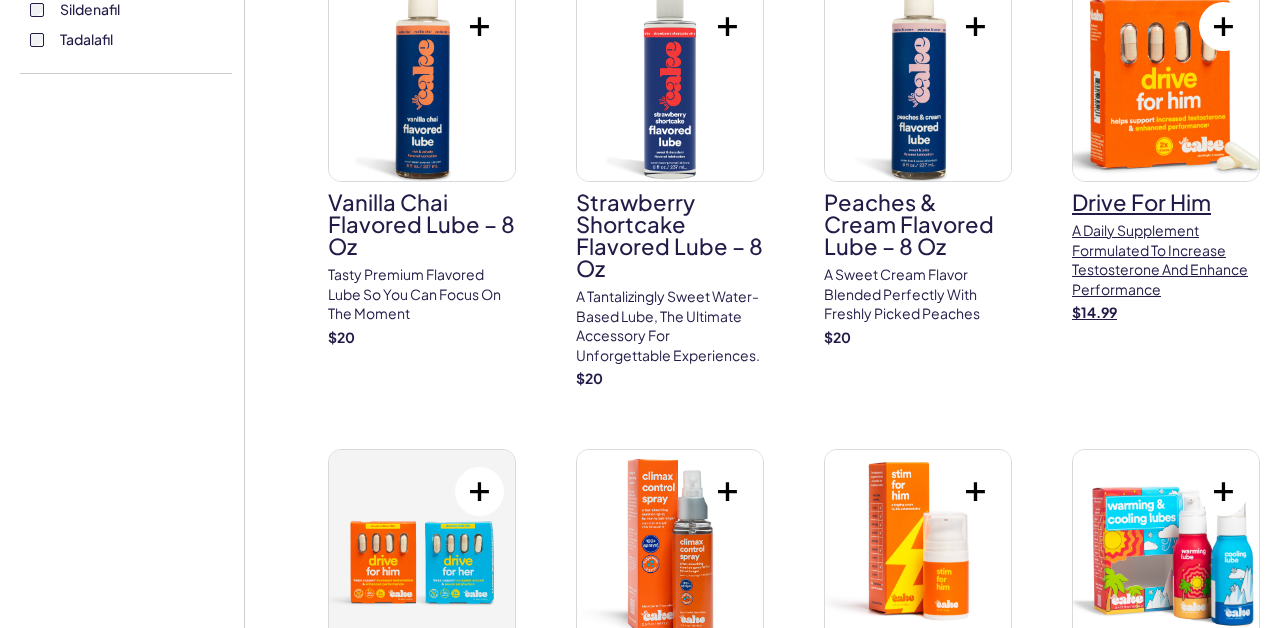 click on "A daily supplement formulated to increase testosterone and enhance performance" at bounding box center (1166, 260) 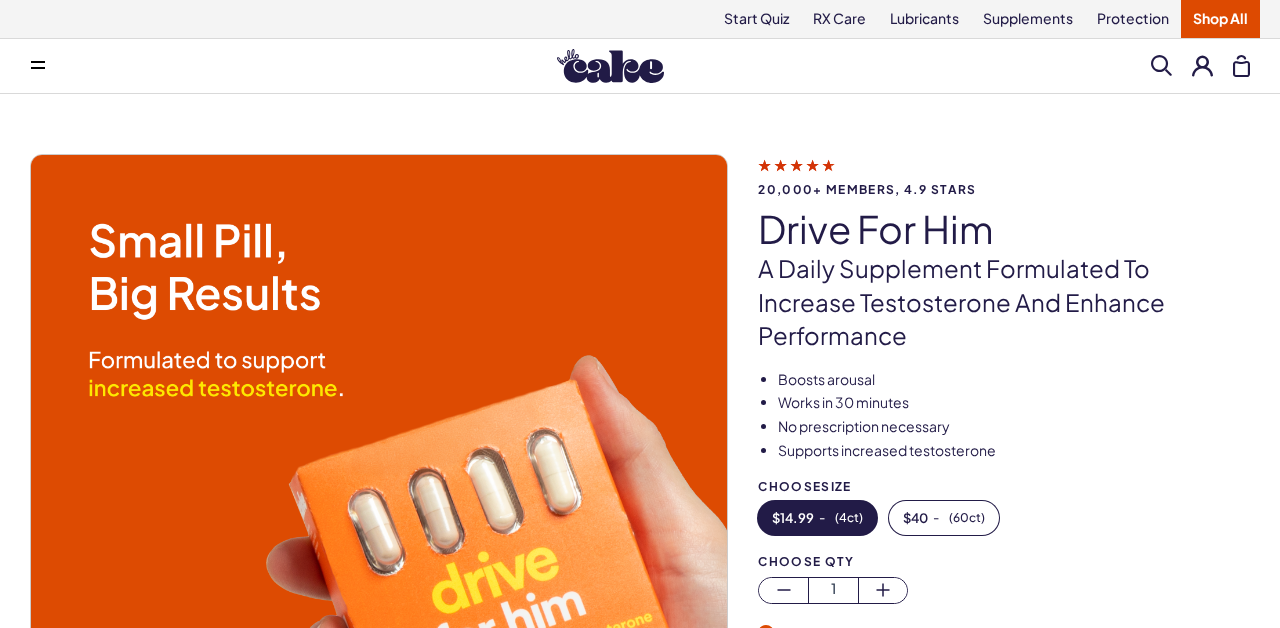 scroll, scrollTop: 0, scrollLeft: 0, axis: both 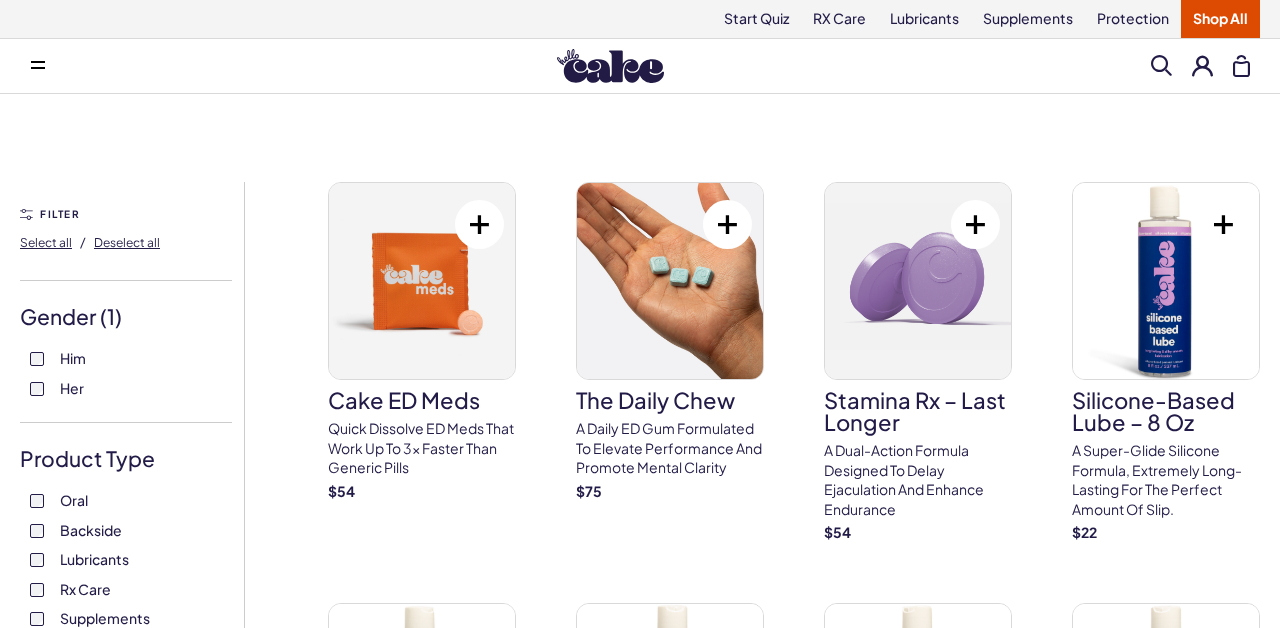 click on "Product Type   Oral Backside Lubricants Rx Care Supplements Protection Kits Pleasure Enhancers Devices" at bounding box center (126, 608) 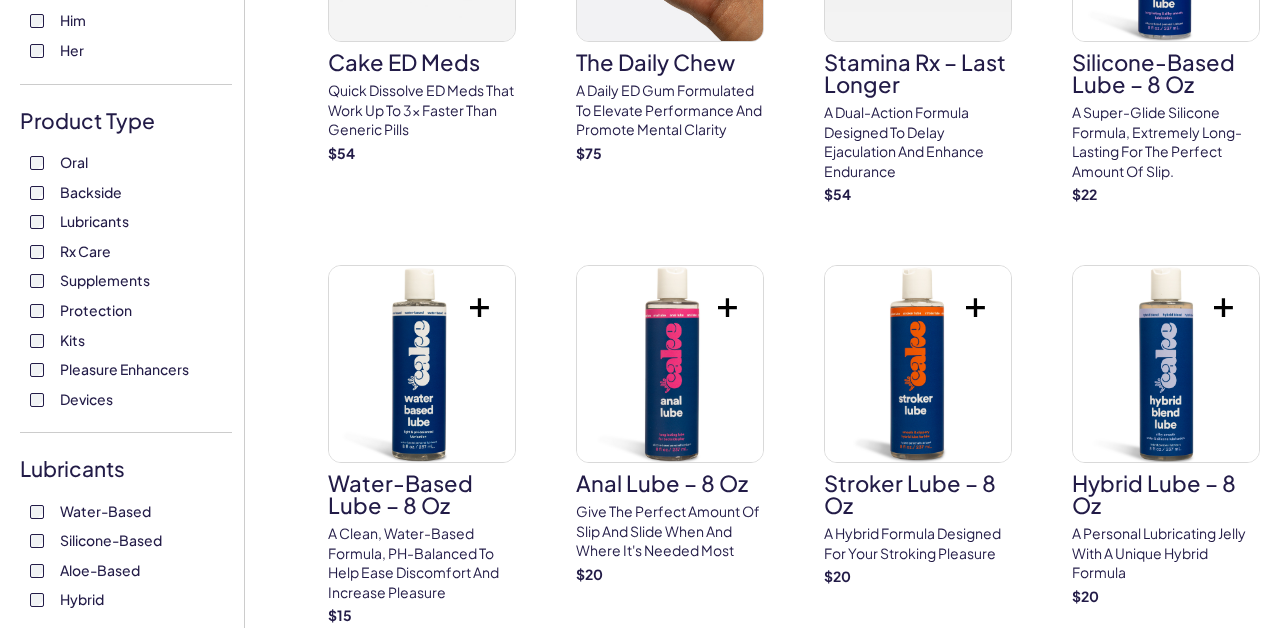 scroll, scrollTop: 360, scrollLeft: 0, axis: vertical 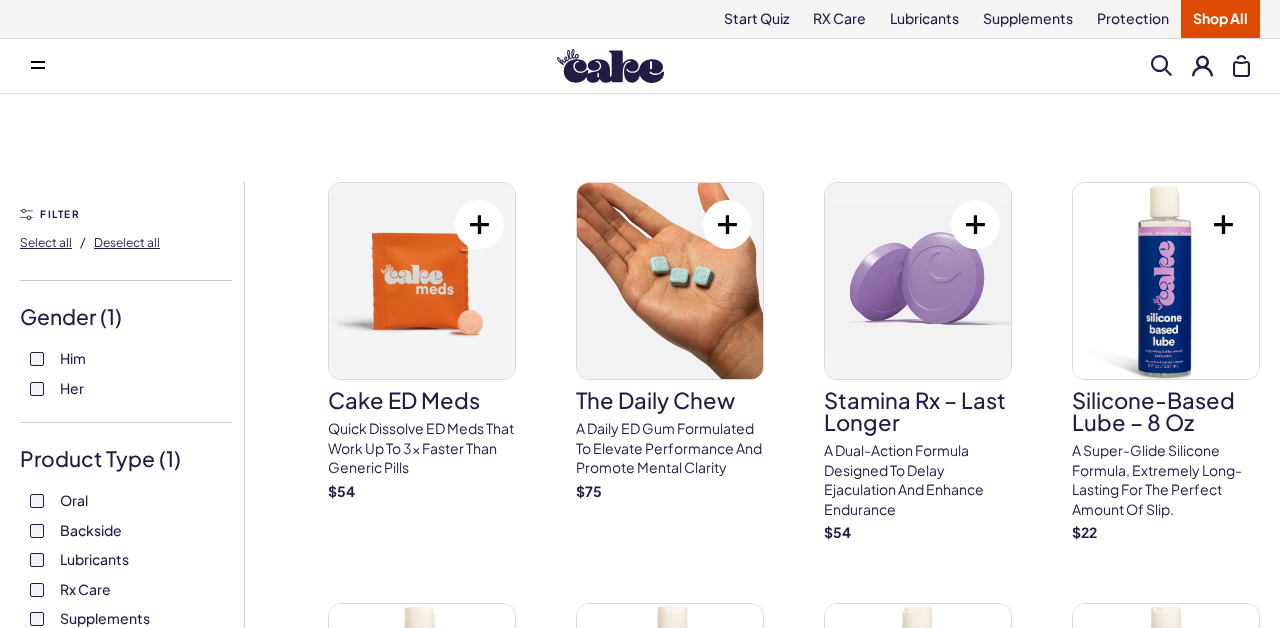 click on "Oral Backside Lubricants Rx Care Supplements Protection Kits Pleasure Enhancers Devices" at bounding box center (126, 373) 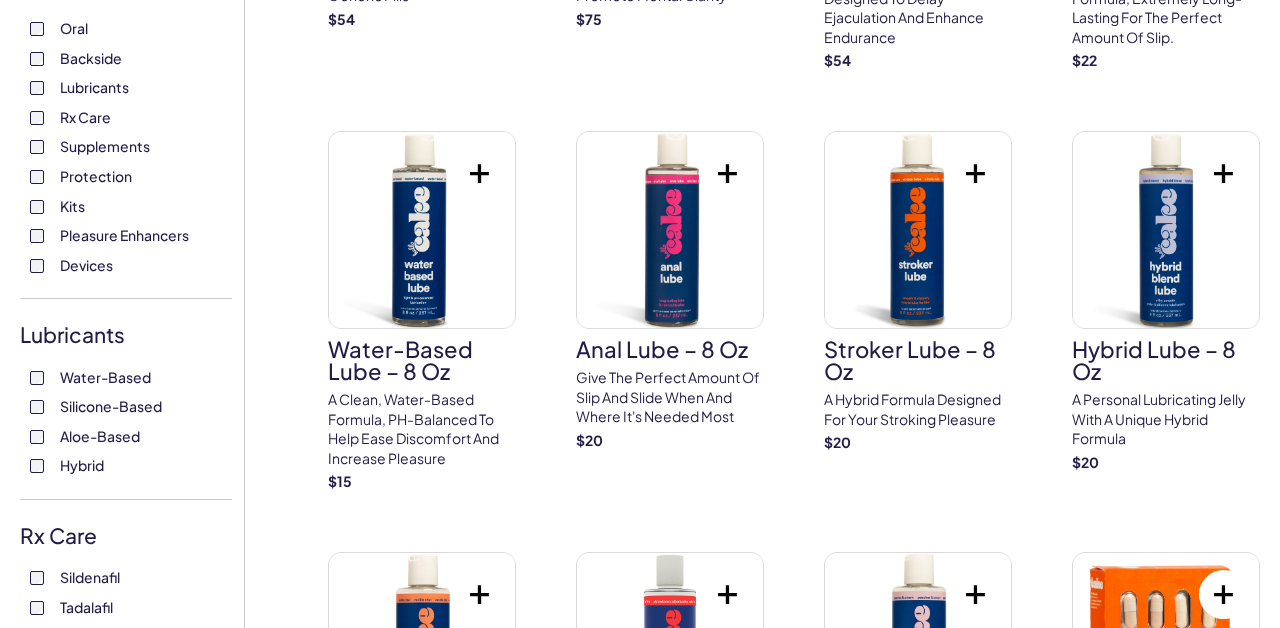 scroll, scrollTop: 480, scrollLeft: 0, axis: vertical 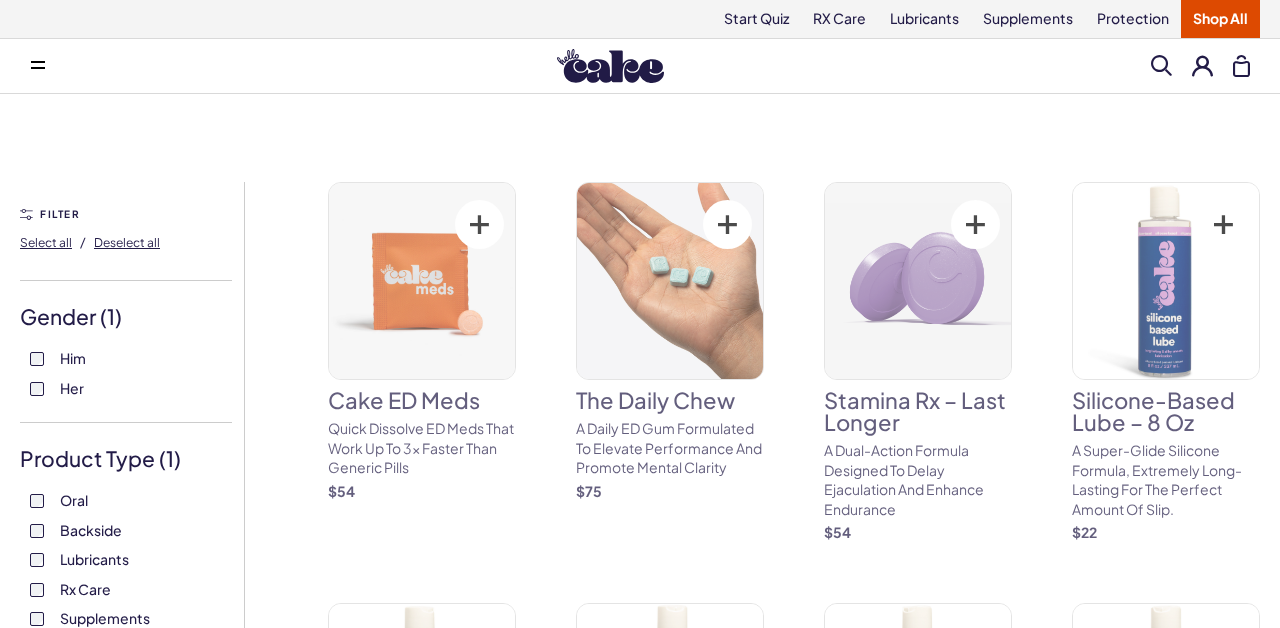 click on "Backside" at bounding box center [126, 389] 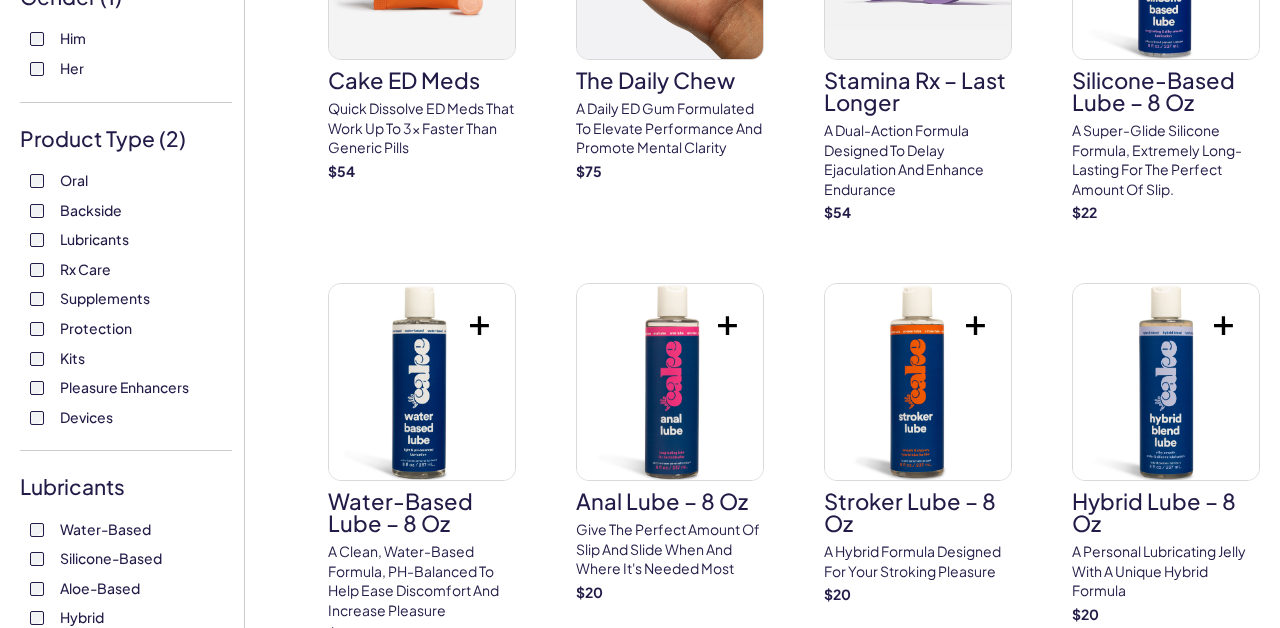 scroll, scrollTop: 0, scrollLeft: 0, axis: both 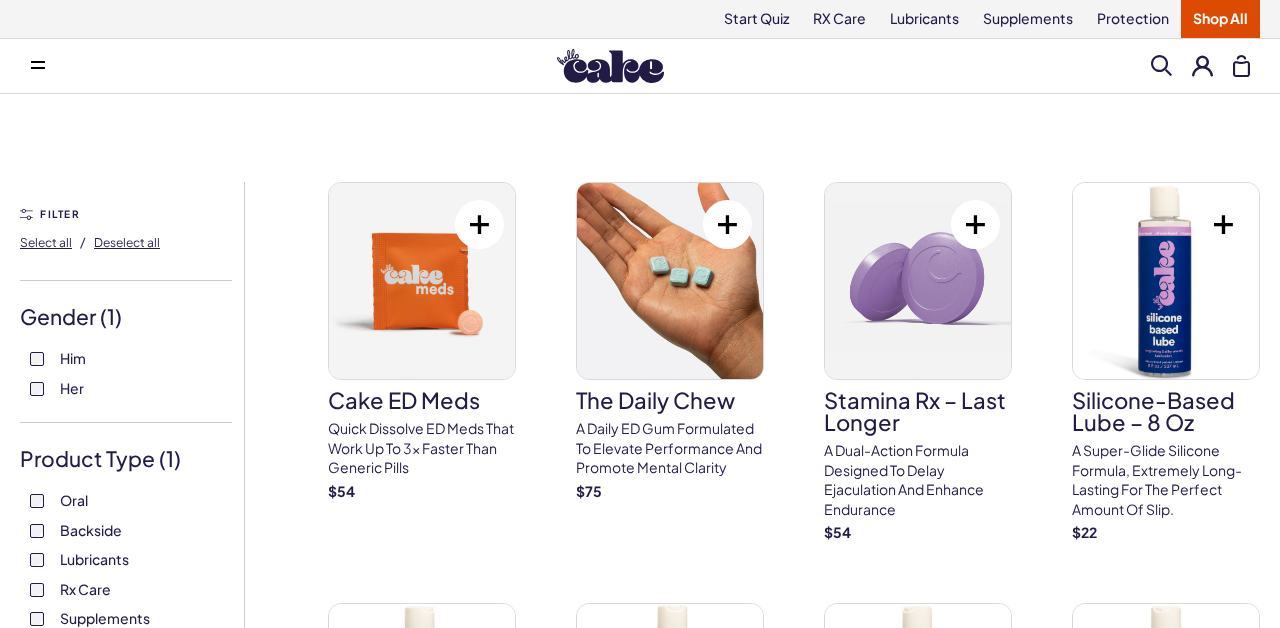 click on "FILTER Select all / Deselect all Gender   ( 1 ) Him Her Product Type   ( 1 ) Oral Backside Lubricants Rx Care Supplements Protection Kits Pleasure Enhancers Devices Lubricants   Water-Based Silicone-Based Aloe-Based Hybrid Rx Care   Sildenafil Tadalafil View 65 items" at bounding box center (132, 658) 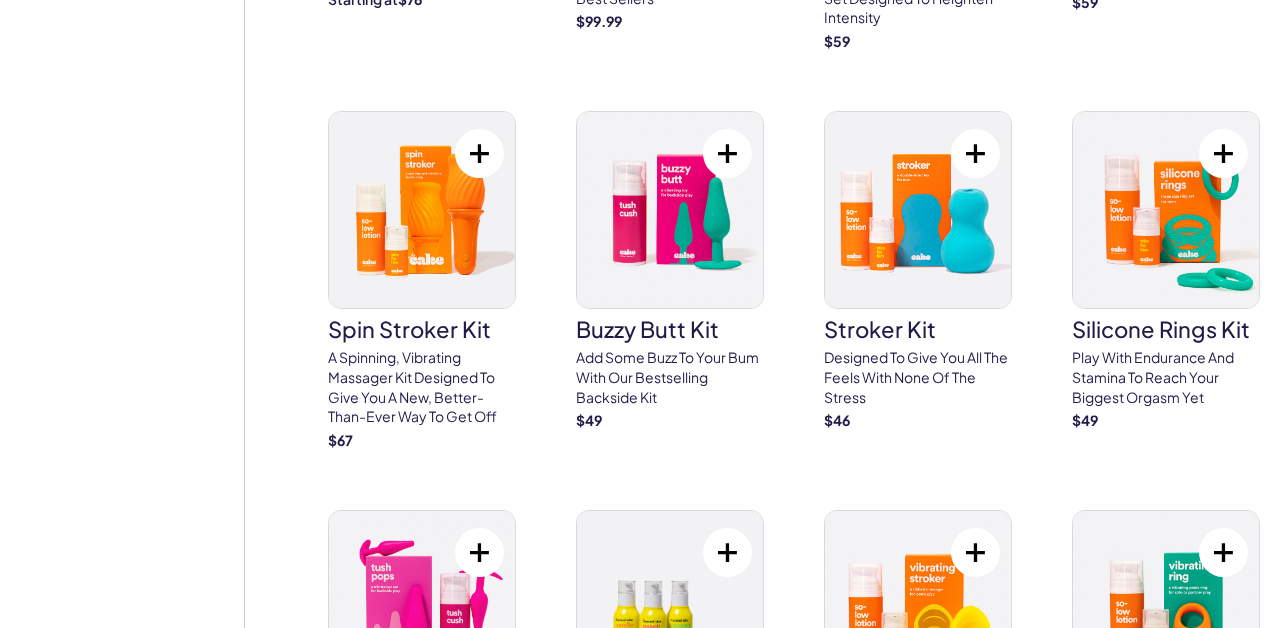 scroll, scrollTop: 5760, scrollLeft: 0, axis: vertical 